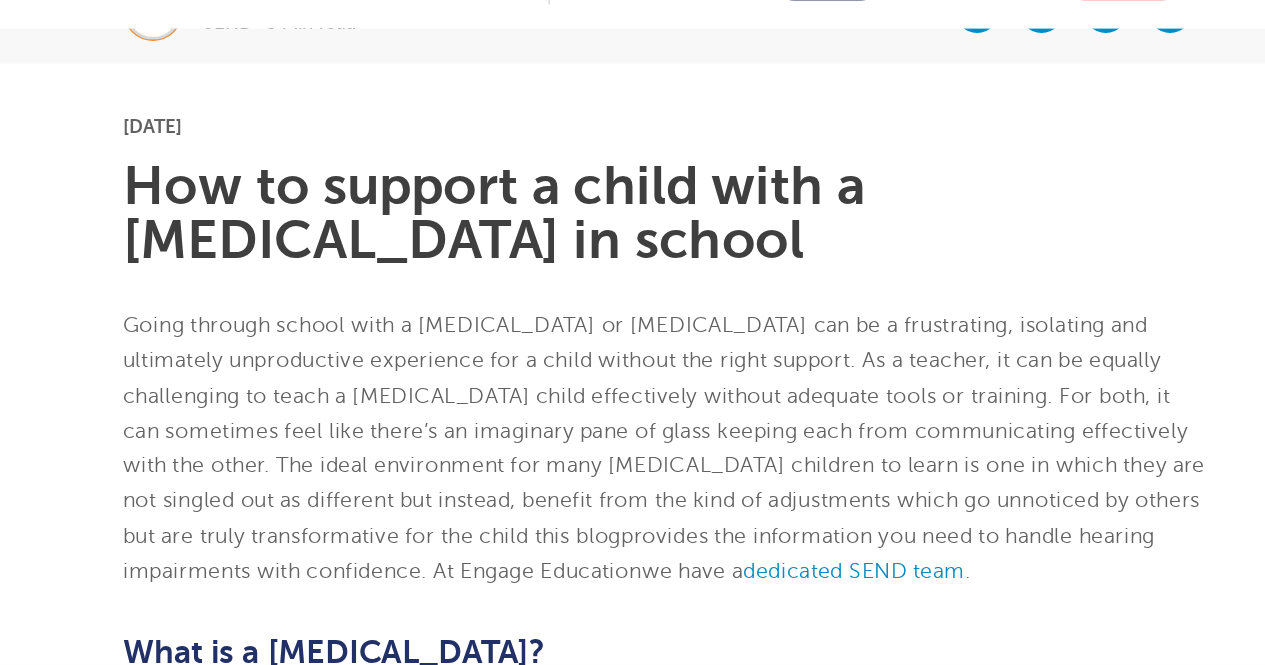 scroll, scrollTop: 454, scrollLeft: 0, axis: vertical 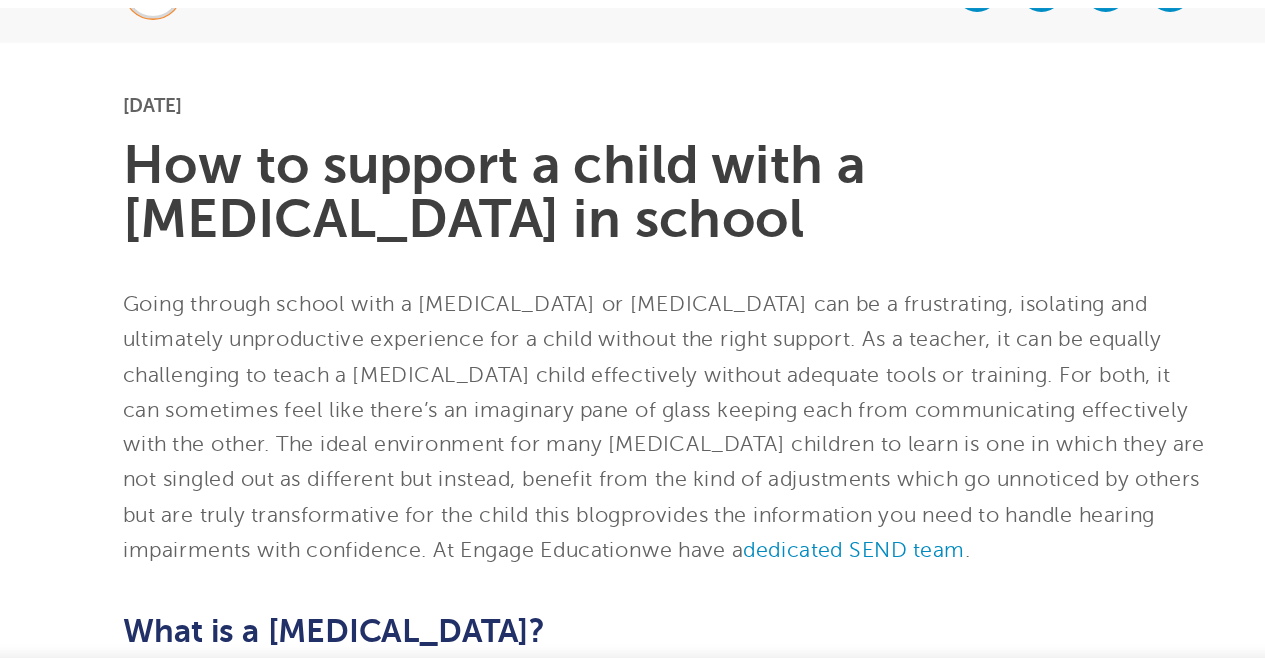 drag, startPoint x: 702, startPoint y: 321, endPoint x: 765, endPoint y: 356, distance: 72.06941 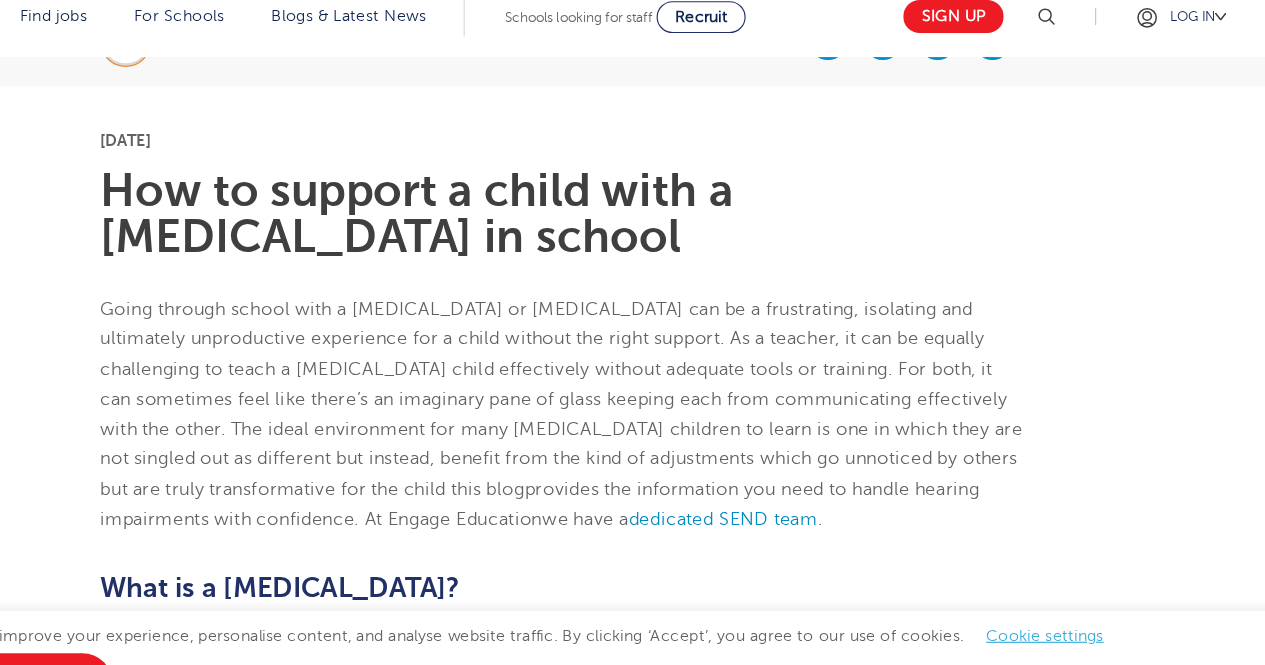 scroll, scrollTop: 454, scrollLeft: 0, axis: vertical 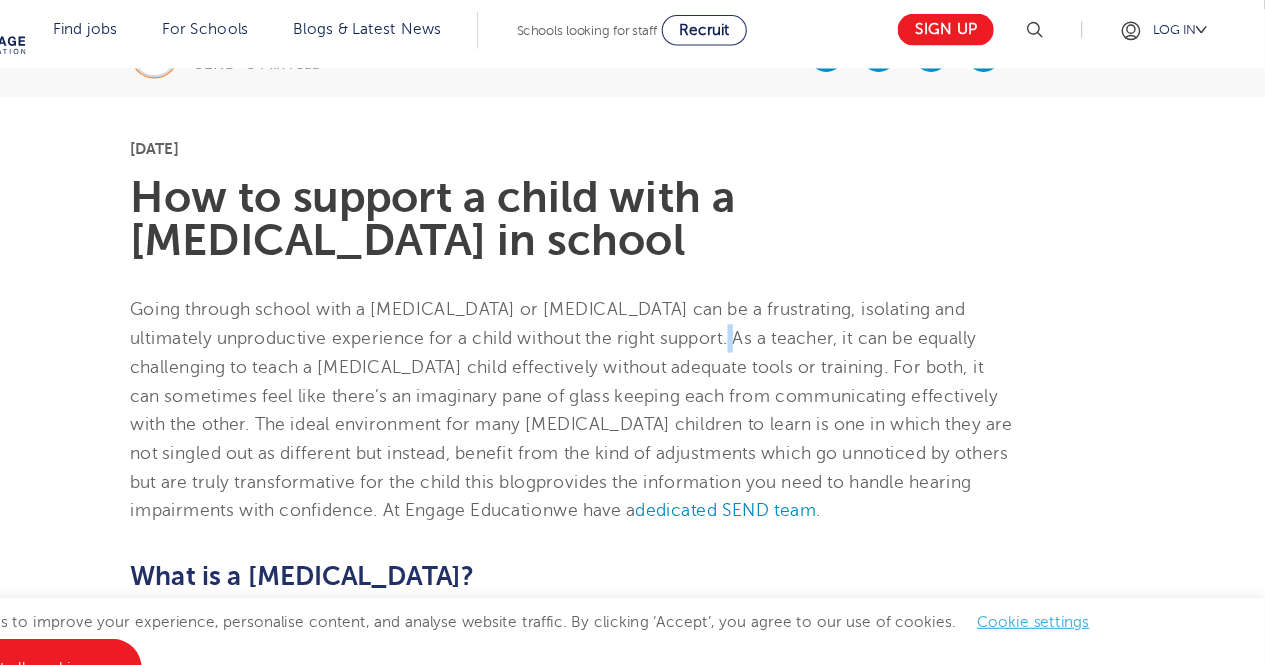 drag, startPoint x: 765, startPoint y: 356, endPoint x: 719, endPoint y: 311, distance: 64.3506 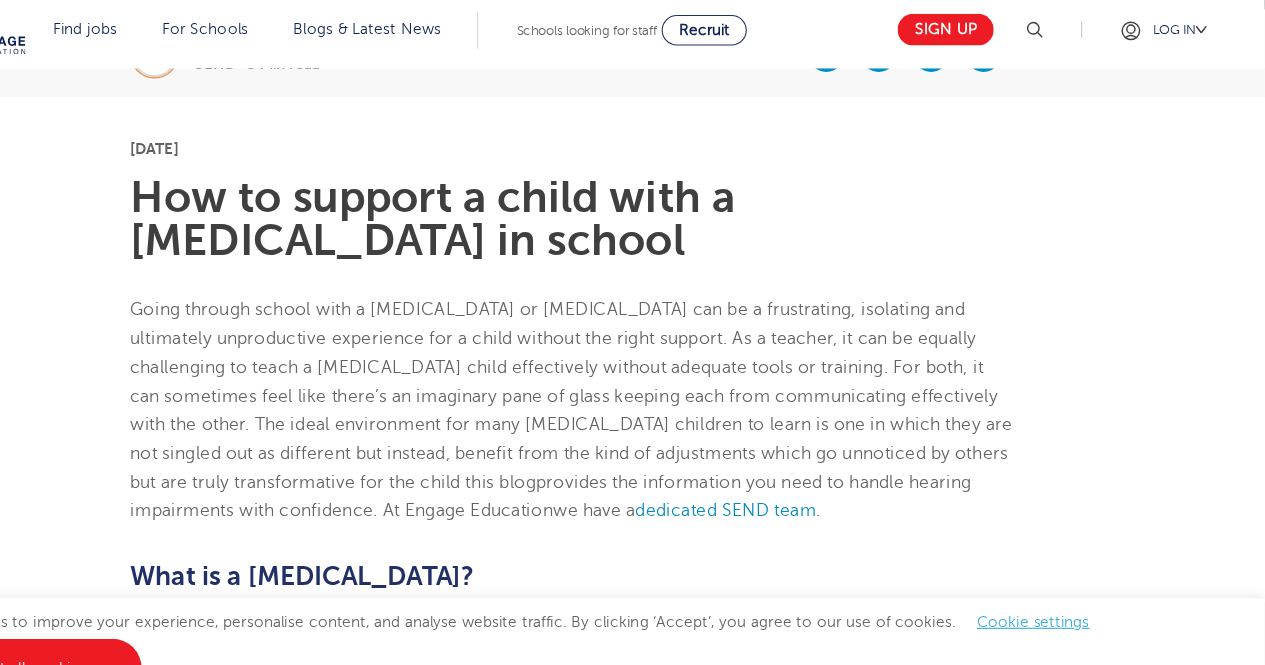 drag, startPoint x: 701, startPoint y: 316, endPoint x: 783, endPoint y: 340, distance: 85.44004 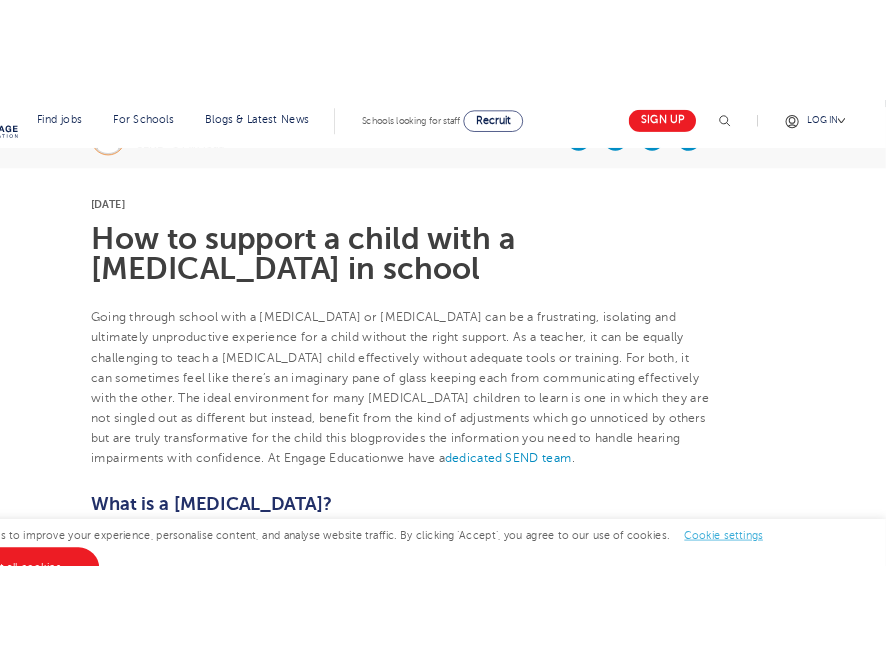scroll, scrollTop: 454, scrollLeft: 0, axis: vertical 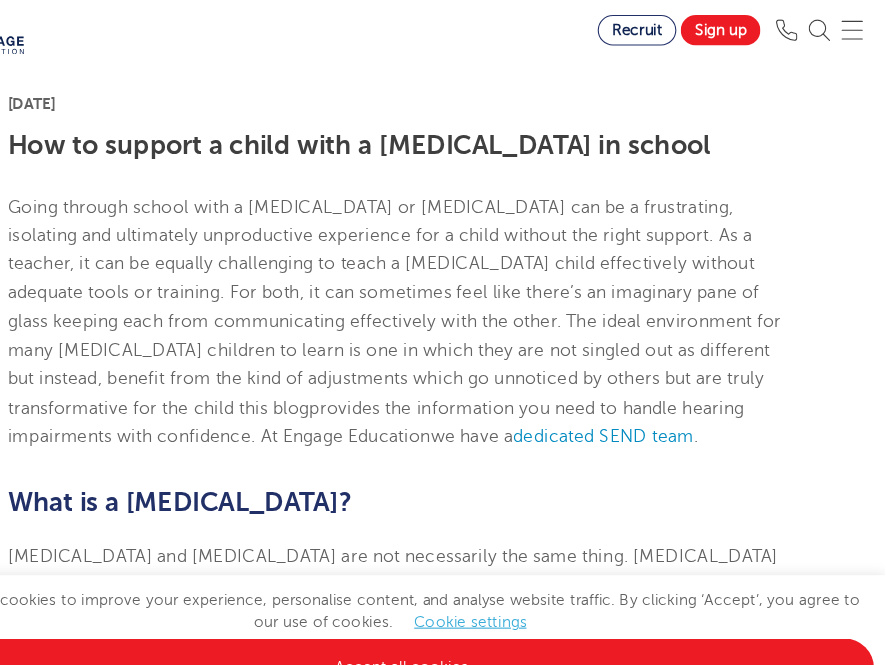 click on "[DATE]
How to support a child with a [MEDICAL_DATA] in school
Going through school with a [MEDICAL_DATA] or [MEDICAL_DATA] can be a frustrating, isolating and ultimately unproductive experience for a child without the right support. As a teacher, it can be equally challenging to teach a [MEDICAL_DATA] child effectively without adequate tools or training. For both, it can sometimes feel like there’s an imaginary pane of glass keeping each from communicating effectively with the other.
The ideal environment for many [MEDICAL_DATA] children to learn is one in which they are not singled out as different but instead, benefit from the kind of adjustments which go unnoticed by others but are truly transformative for the child this blog  provides the information you need to handle hearing impairments with confidence . At Engage Education  we have a  dedicated SEND team .
What is a [MEDICAL_DATA]?
What types of [MEDICAL_DATA] are there?
According to the  ," at bounding box center (443, 2777) 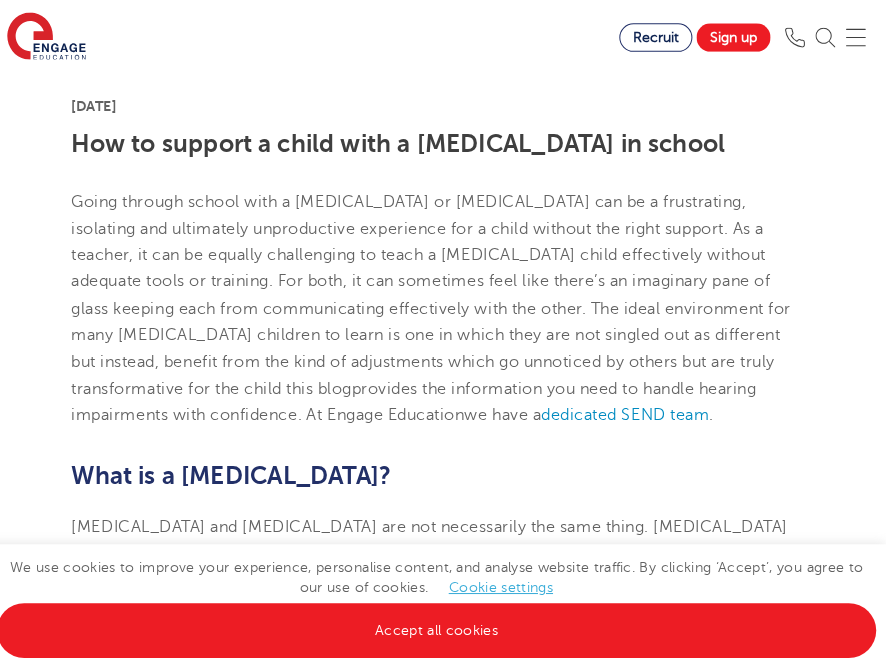 scroll, scrollTop: 454, scrollLeft: 0, axis: vertical 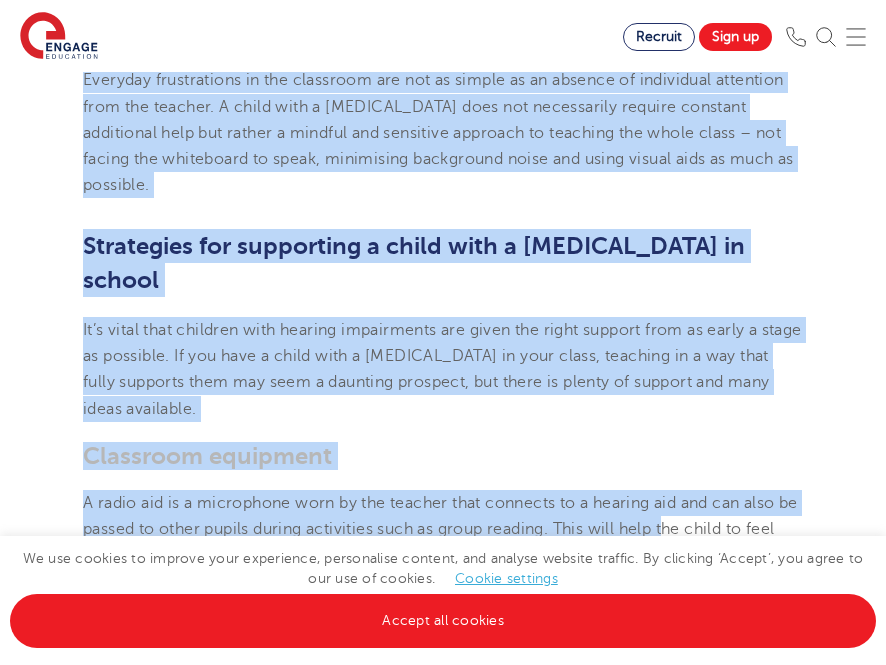 drag, startPoint x: 692, startPoint y: 455, endPoint x: 699, endPoint y: 474, distance: 20.248457 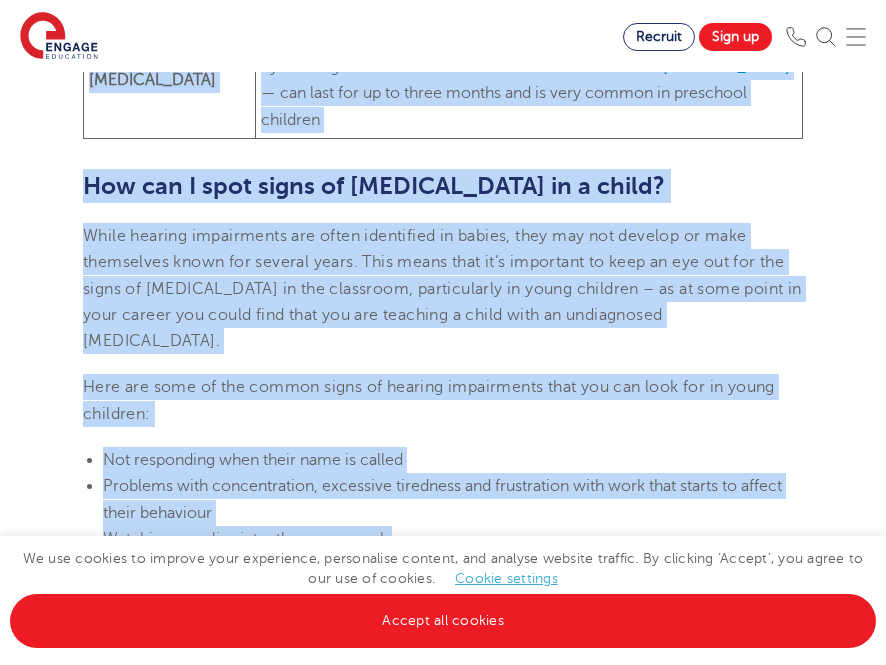 scroll, scrollTop: 1434, scrollLeft: 0, axis: vertical 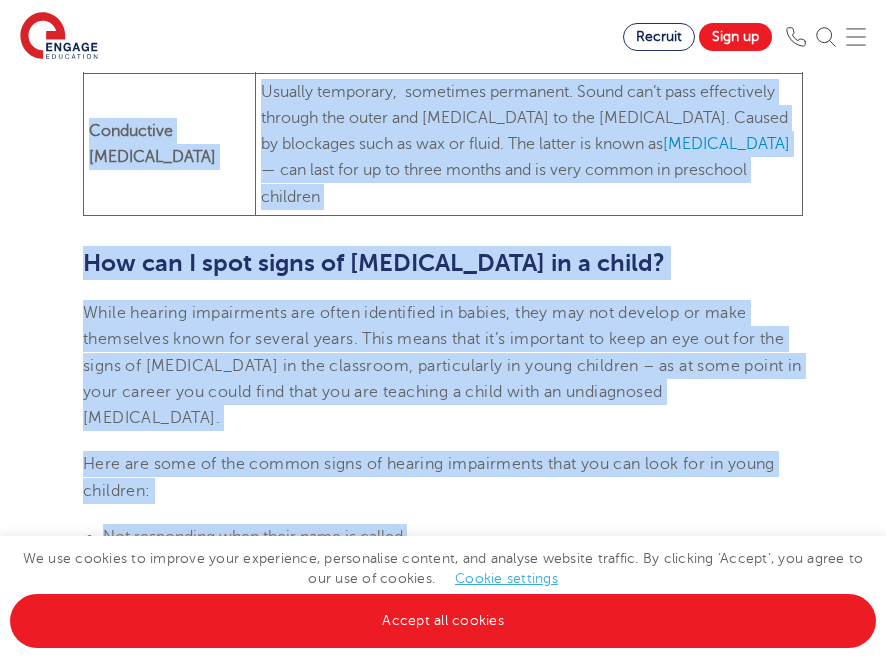click on "mattfinch
SEND• 3 Min read
[DATE]
How to support a child with a [MEDICAL_DATA] in school
. At Engage Education  we have a  dedicated SEND team" at bounding box center (443, 2211) 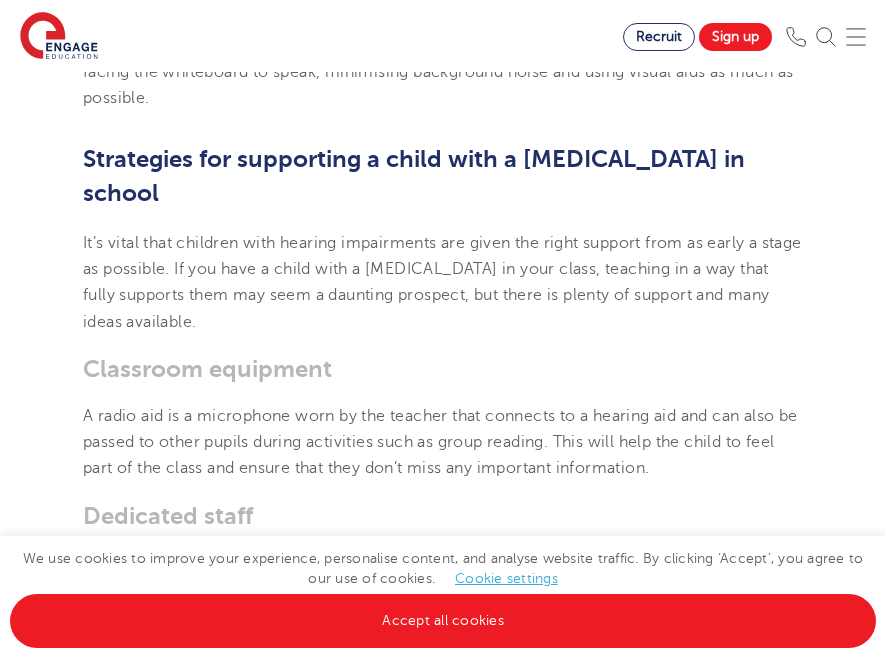 scroll, scrollTop: 2786, scrollLeft: 0, axis: vertical 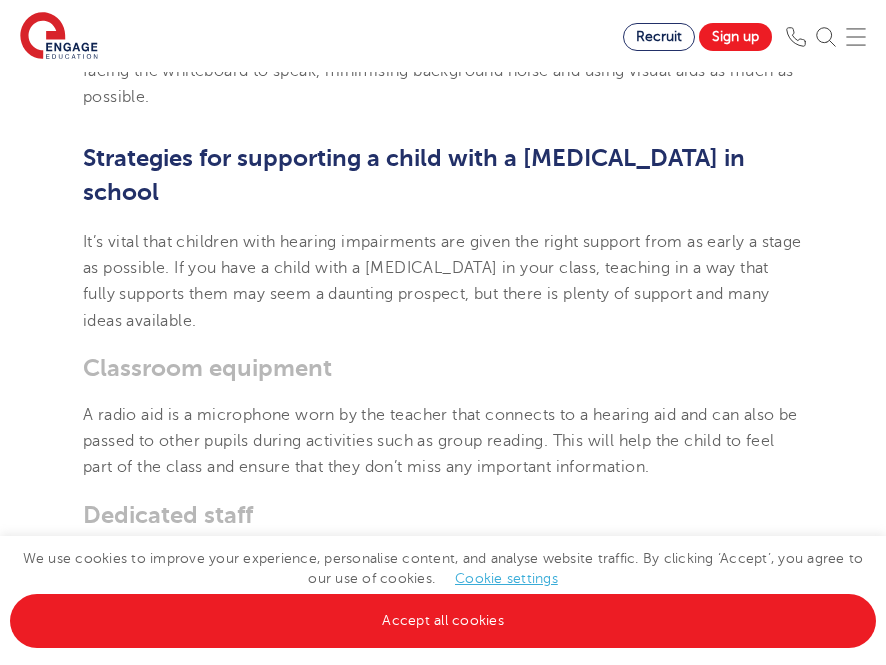 drag, startPoint x: 750, startPoint y: 223, endPoint x: 632, endPoint y: 484, distance: 286.435 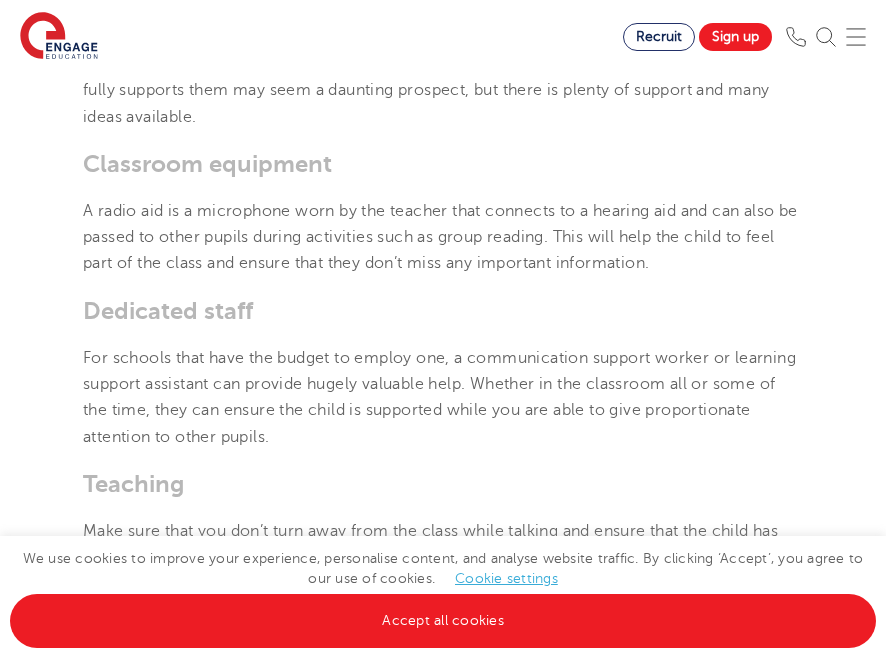 scroll, scrollTop: 2991, scrollLeft: 0, axis: vertical 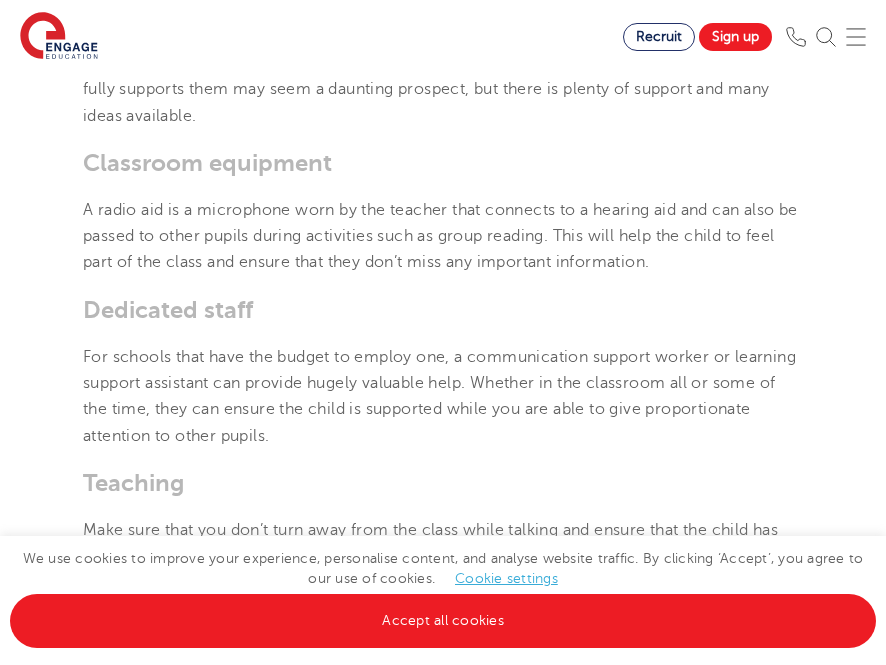 click on "[DATE]
How to support a child with a [MEDICAL_DATA] in school
Going through school with a [MEDICAL_DATA] or [MEDICAL_DATA] can be a frustrating, isolating and ultimately unproductive experience for a child without the right support. As a teacher, it can be equally challenging to teach a [MEDICAL_DATA] child effectively without adequate tools or training. For both, it can sometimes feel like there’s an imaginary pane of glass keeping each from communicating effectively with the other.
The ideal environment for many [MEDICAL_DATA] children to learn is one in which they are not singled out as different but instead, benefit from the kind of adjustments which go unnoticed by others but are truly transformative for the child this blog  provides the information you need to handle hearing impairments with confidence . At Engage Education  we have a  dedicated SEND team .
What is a [MEDICAL_DATA]?
What types of [MEDICAL_DATA] are there?
According to the  ," at bounding box center [443, 240] 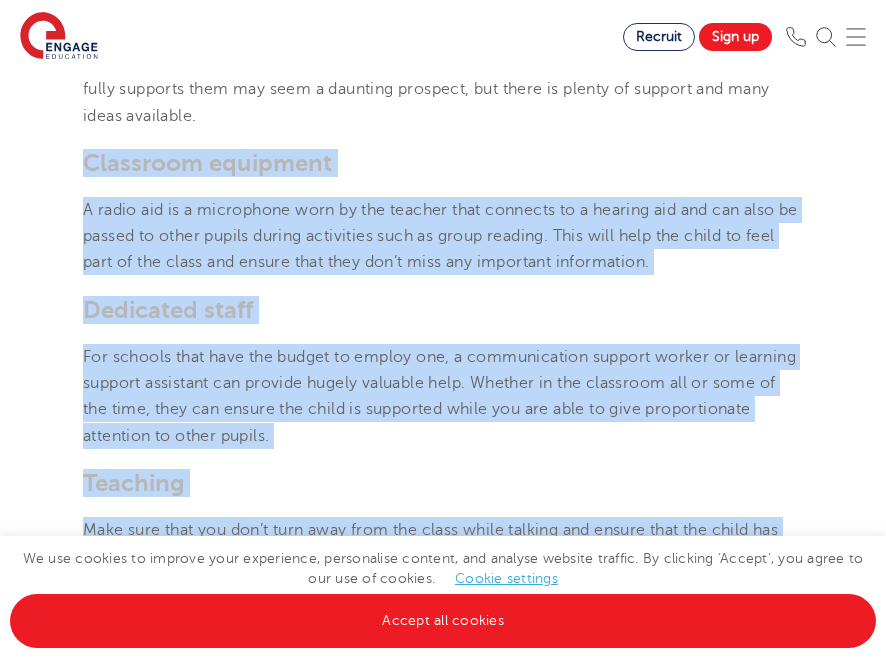 drag, startPoint x: 87, startPoint y: 100, endPoint x: 790, endPoint y: 531, distance: 824.6029 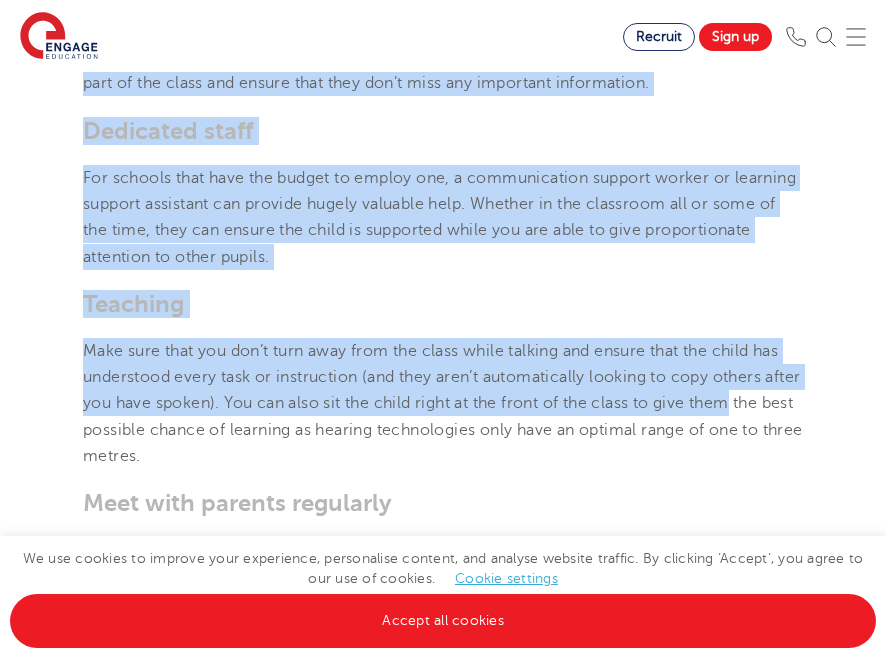 scroll, scrollTop: 3171, scrollLeft: 0, axis: vertical 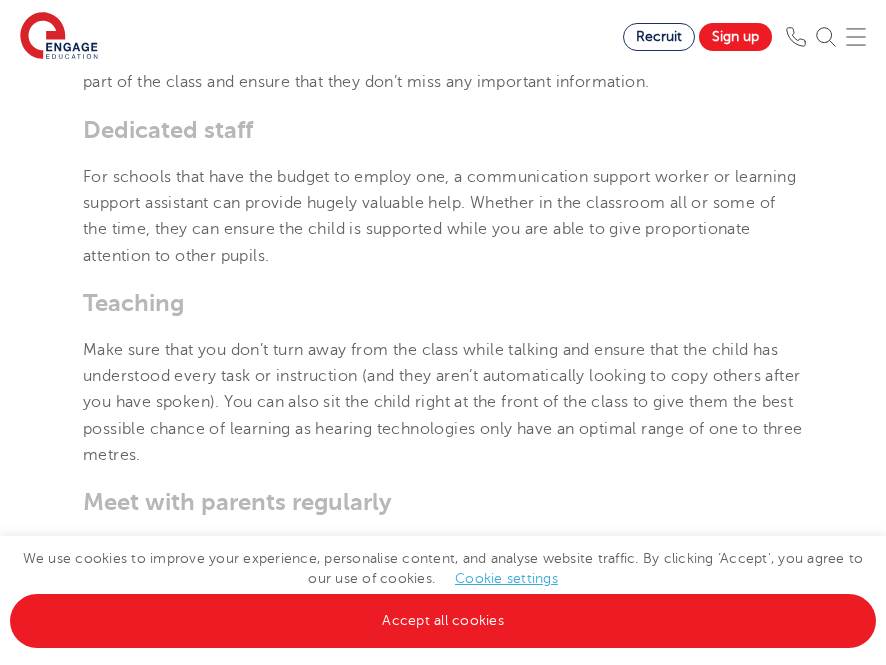 click on "Make sure that you don’t turn away from the class while talking and ensure that the child has understood every task or instruction (and they aren’t automatically looking to copy others after you have spoken). You can also sit the child right at the front of the class to give them the best possible chance of learning as hearing technologies only have an optimal range of one to three metres." at bounding box center [443, 402] 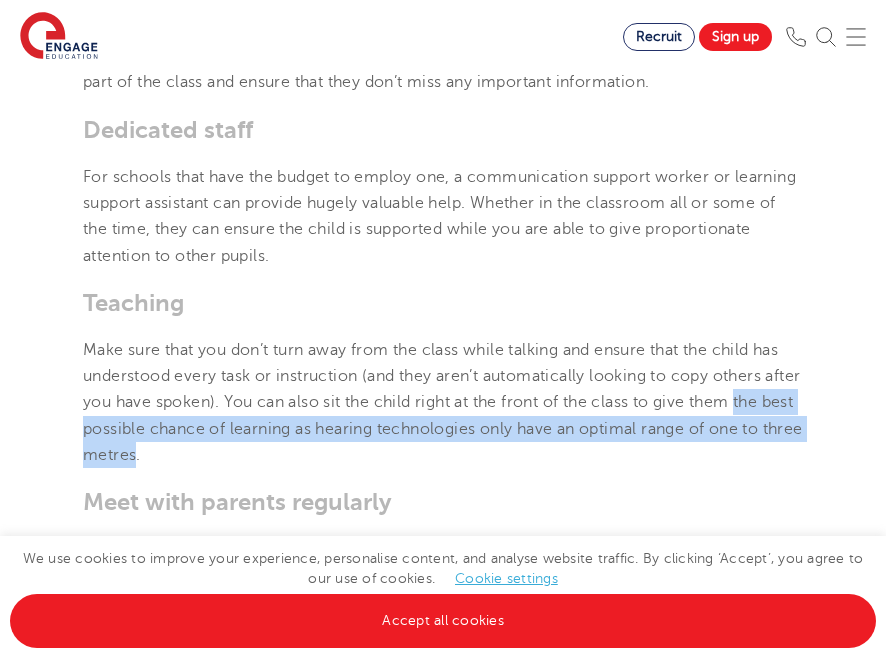 drag, startPoint x: 236, startPoint y: 398, endPoint x: 74, endPoint y: 373, distance: 163.91766 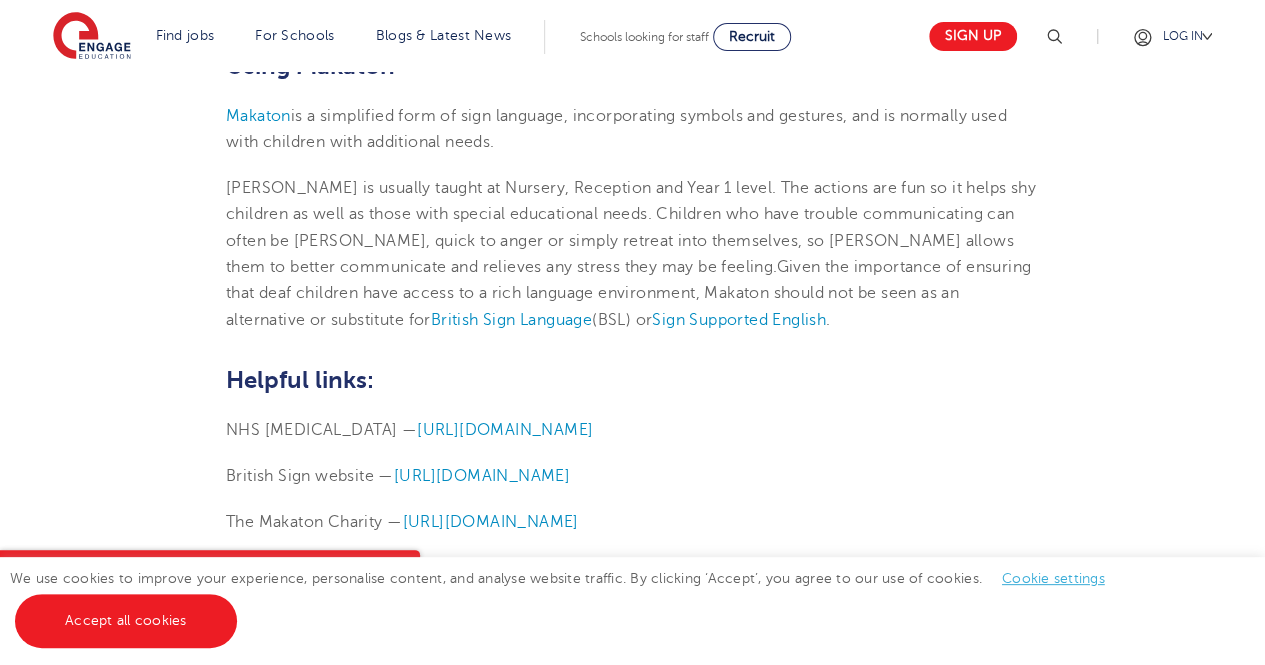 scroll, scrollTop: 4454, scrollLeft: 0, axis: vertical 